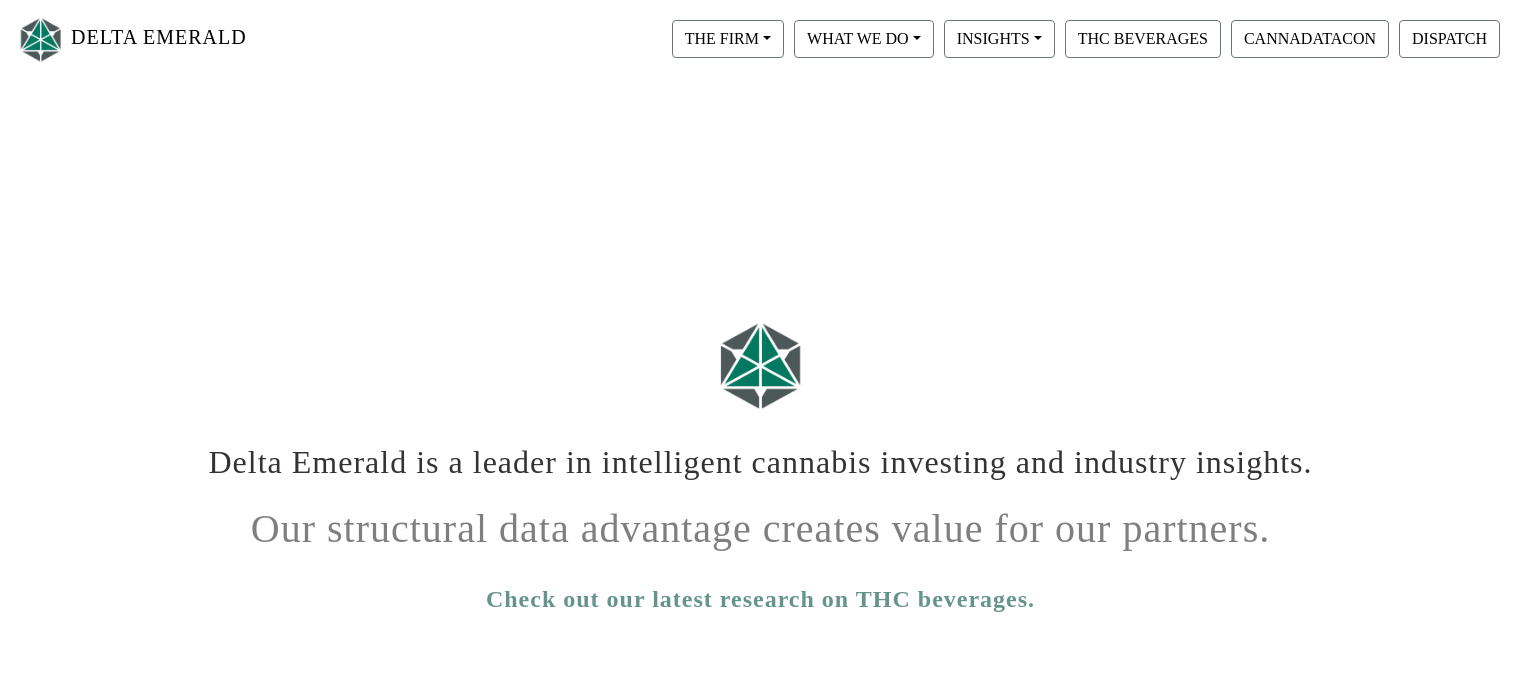 scroll, scrollTop: 0, scrollLeft: 0, axis: both 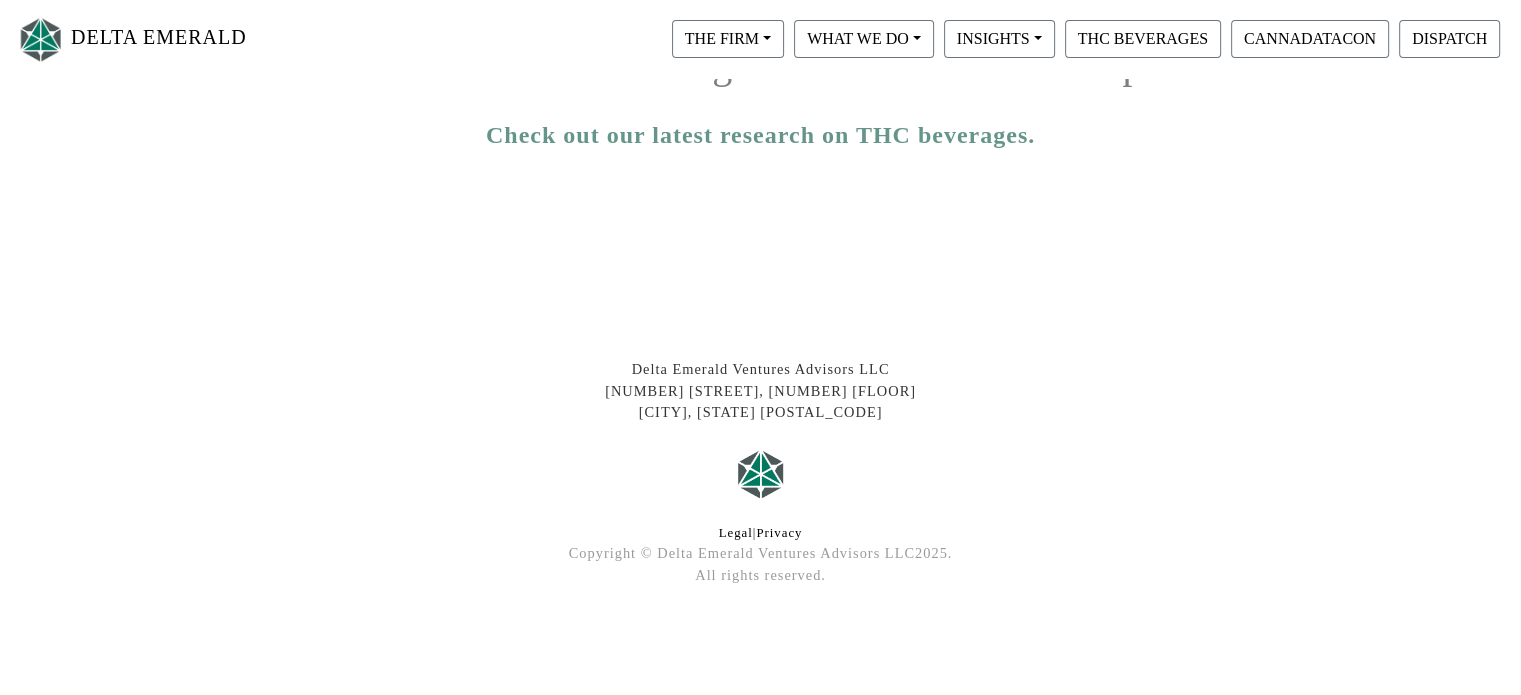 click on "THE FIRM Our Objective Our People Our Values Our Portfolio FAQ" at bounding box center [728, 39] 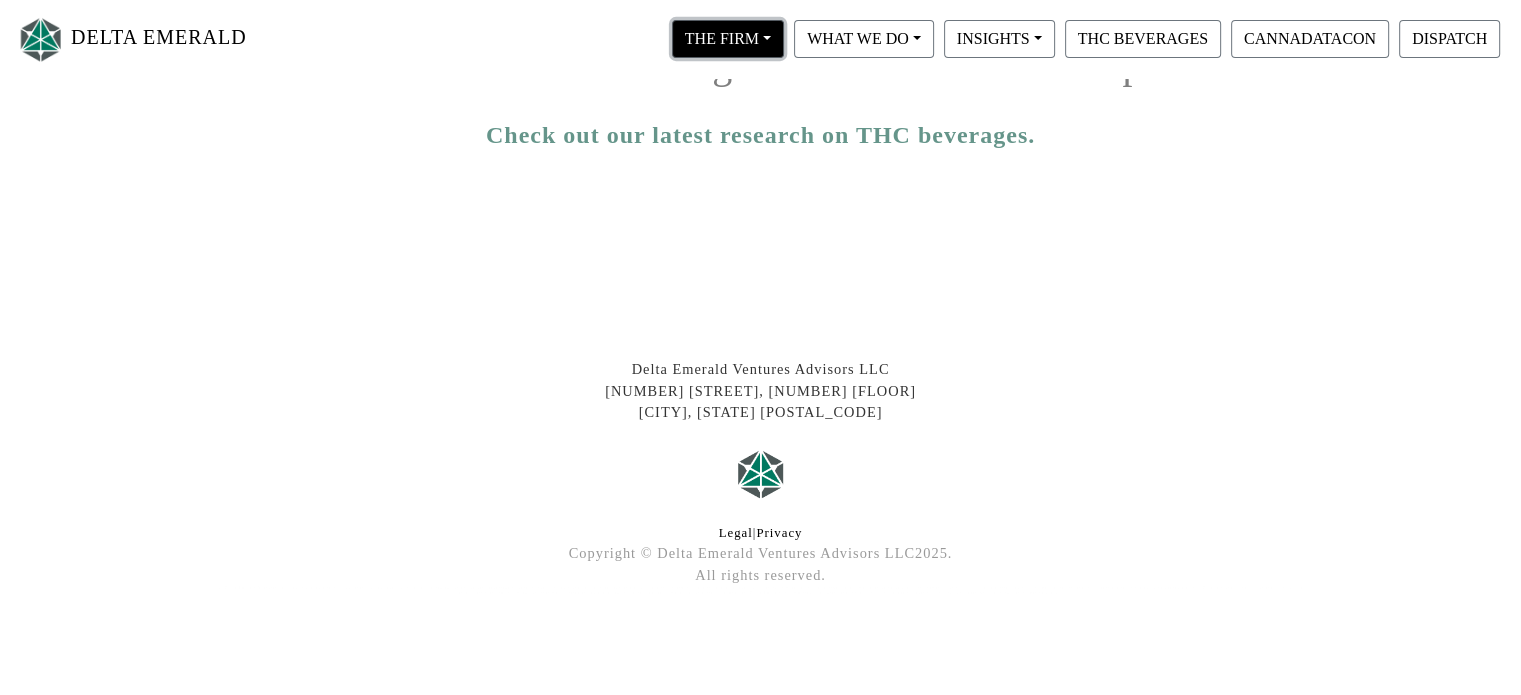 click on "THE FIRM" at bounding box center (728, 39) 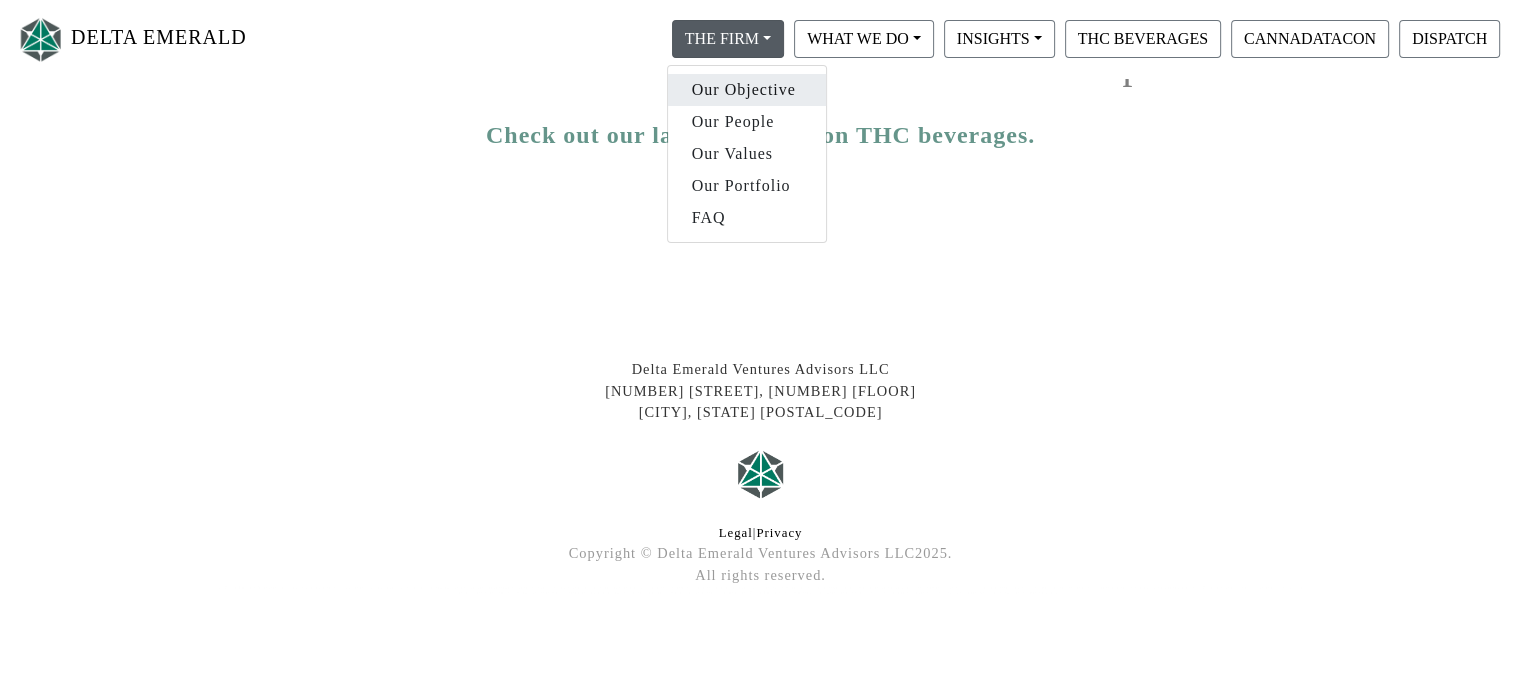 click on "Our Objective" at bounding box center (747, 90) 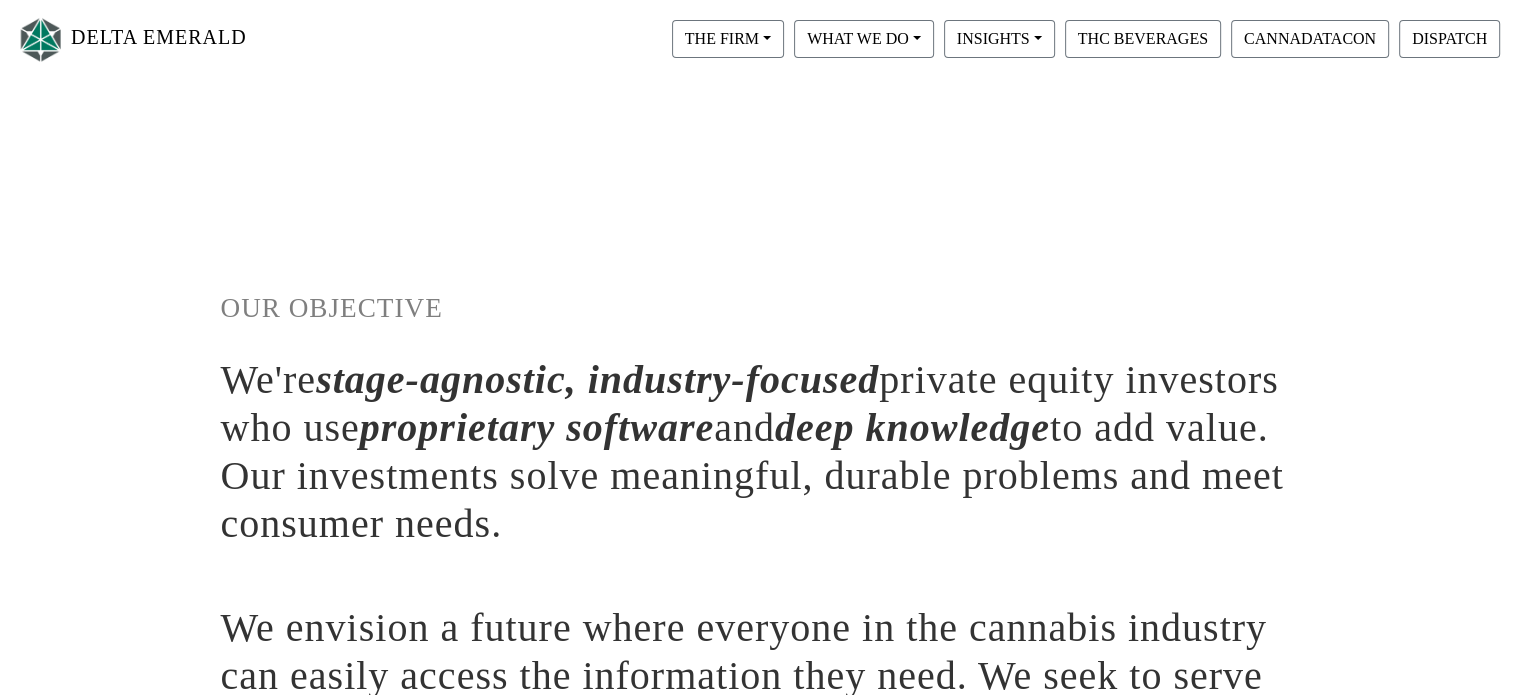 scroll, scrollTop: 623, scrollLeft: 0, axis: vertical 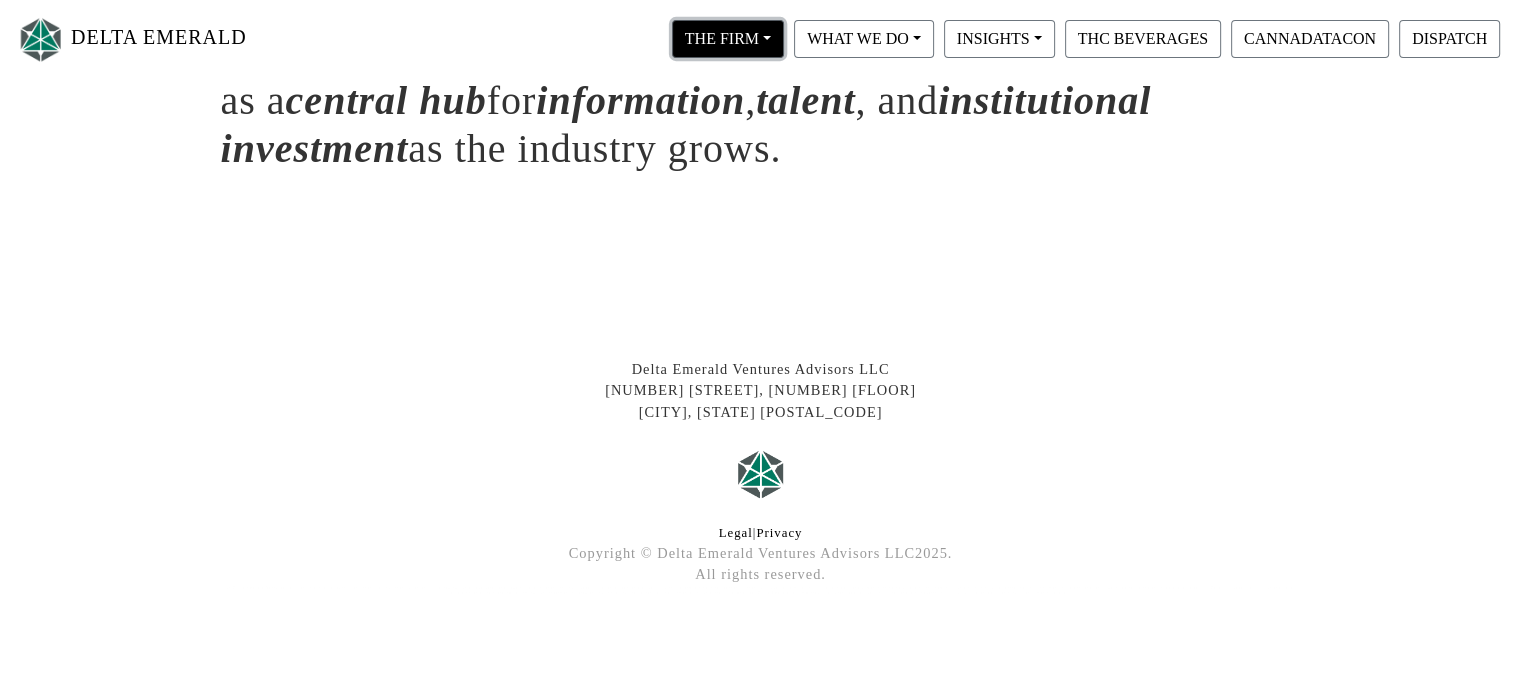 click on "THE FIRM" at bounding box center [728, 39] 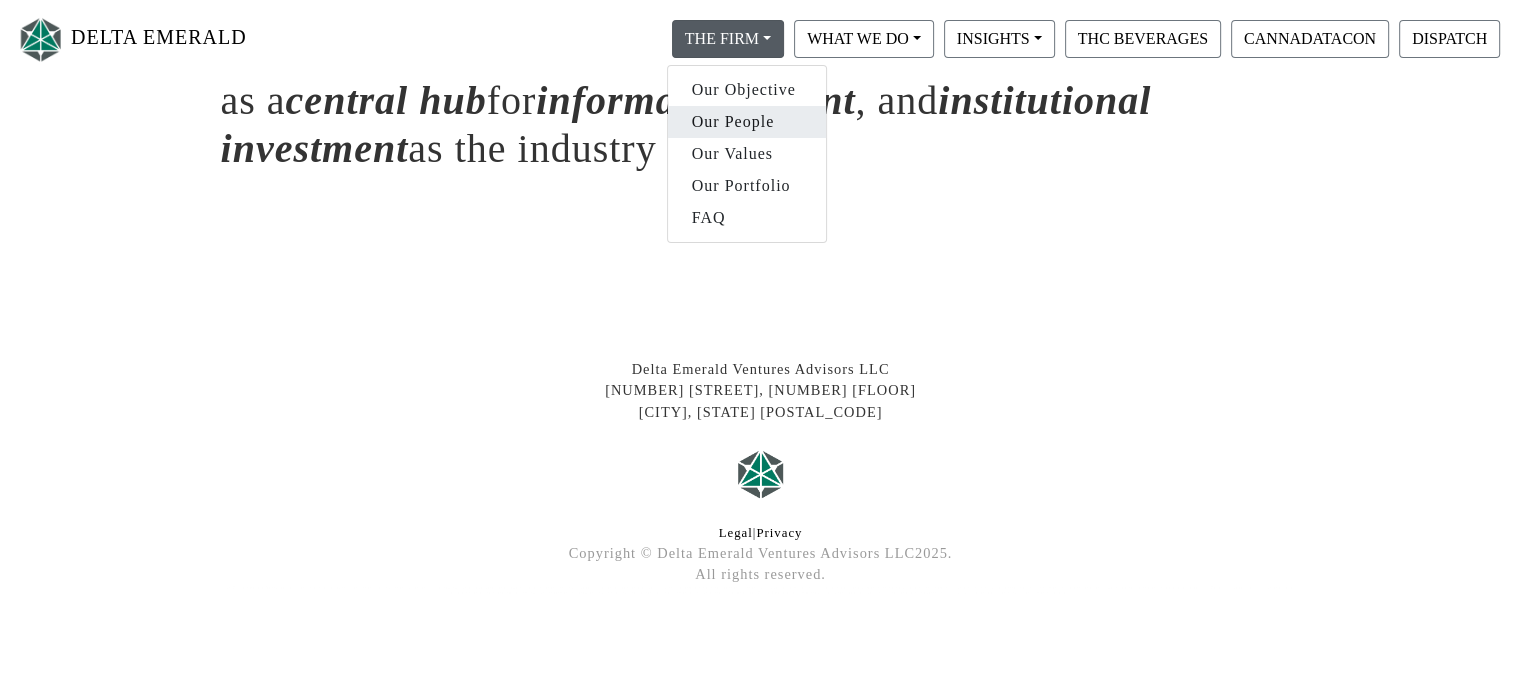 click on "Our People" at bounding box center (747, 122) 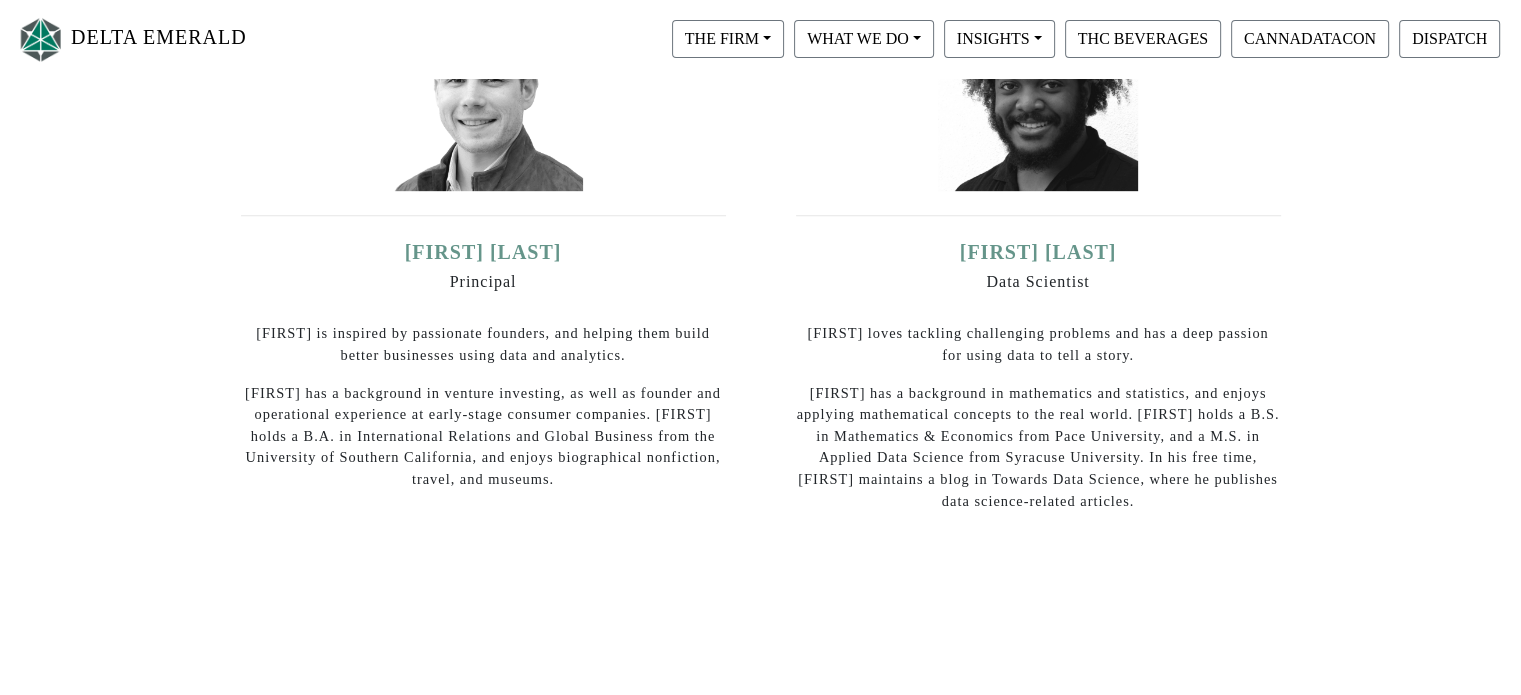 scroll, scrollTop: 1047, scrollLeft: 0, axis: vertical 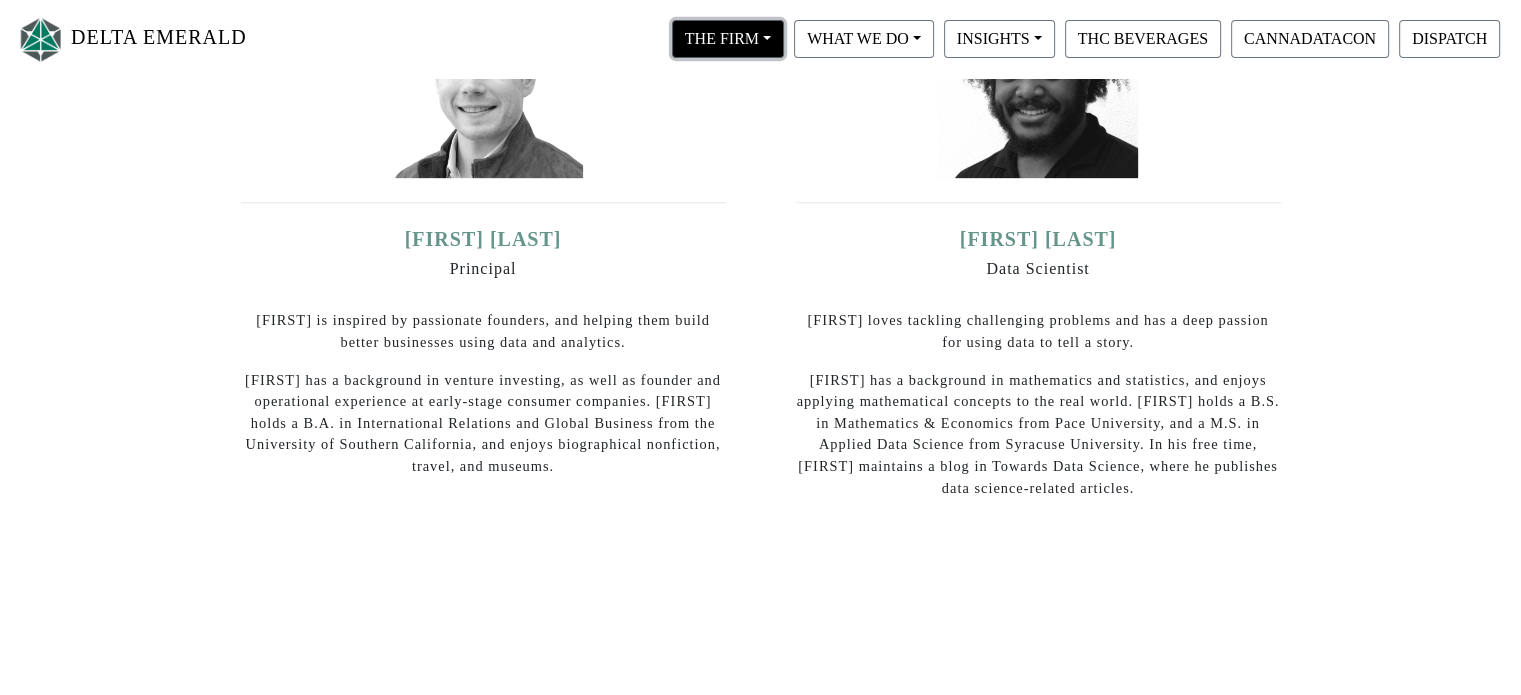 click on "THE FIRM" at bounding box center (728, 39) 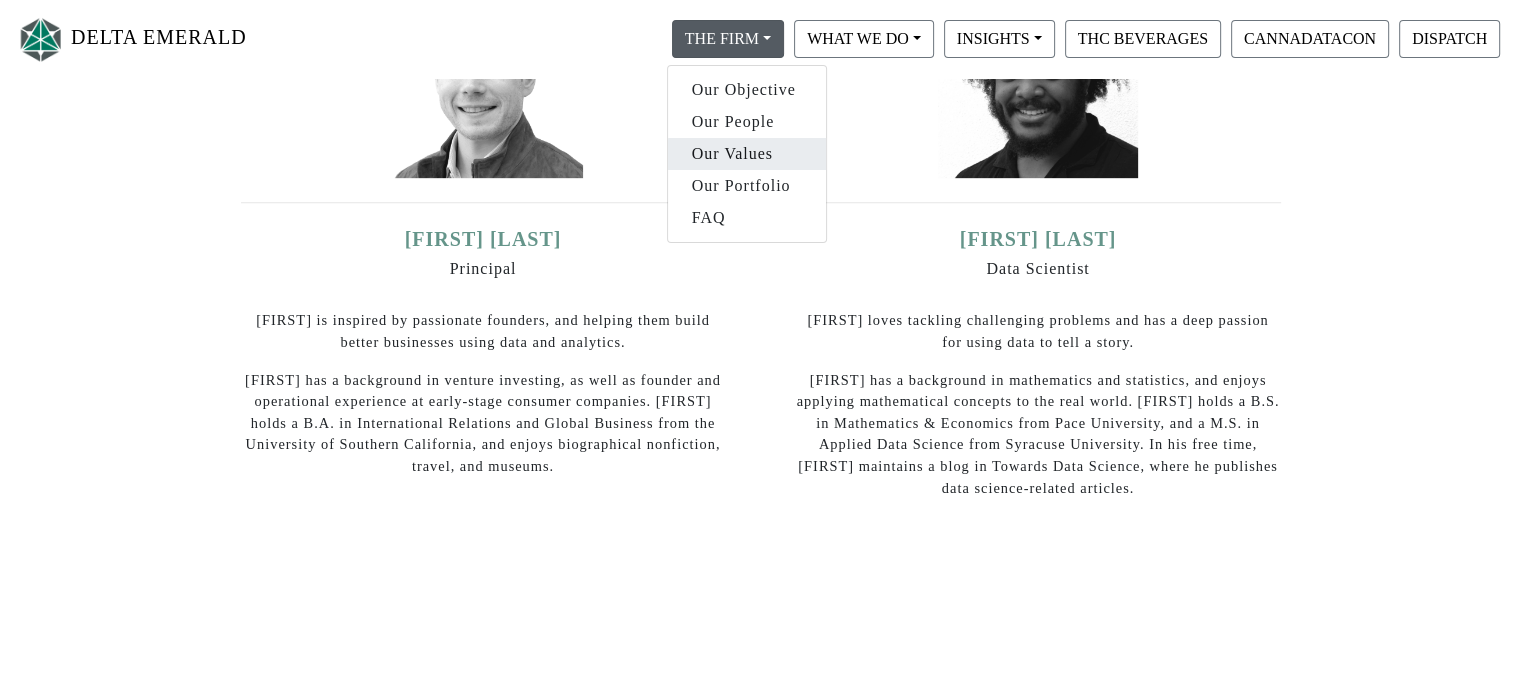 click on "Our Values" at bounding box center (747, 154) 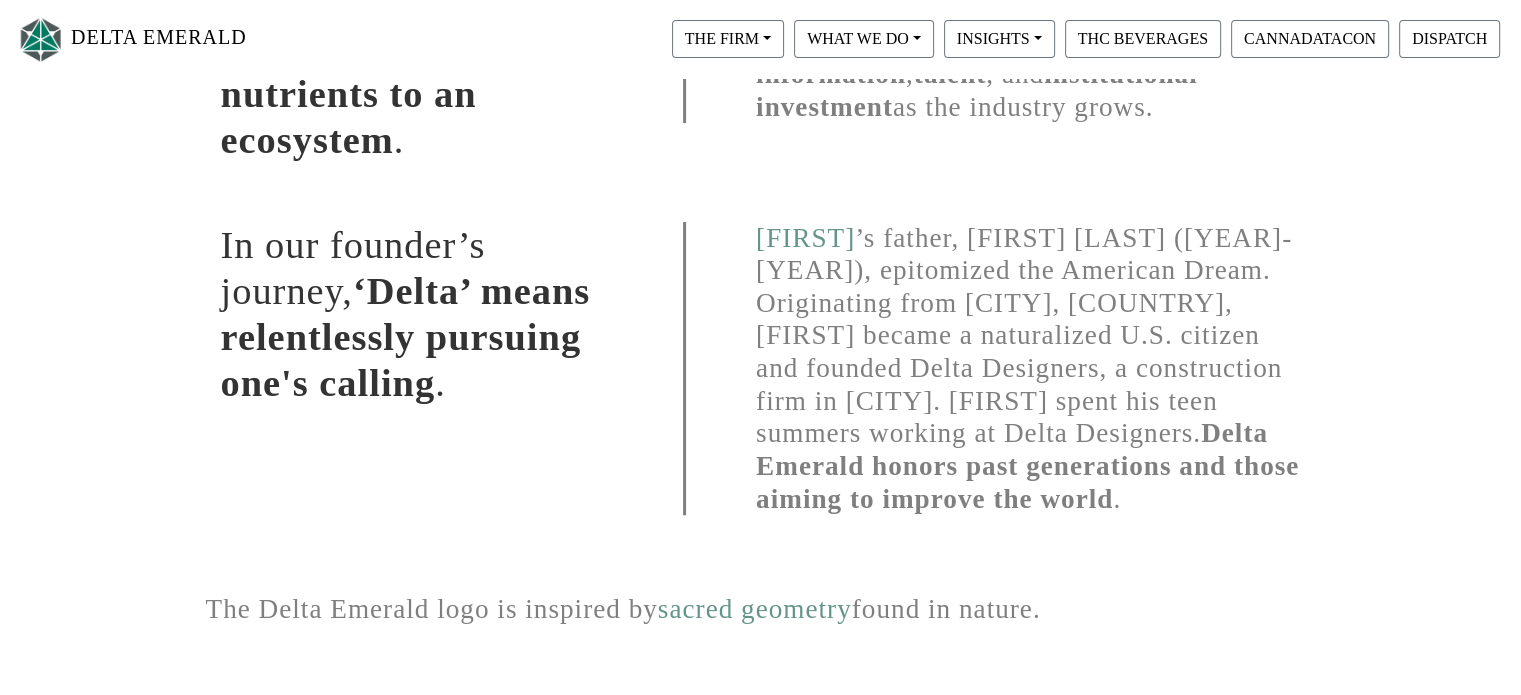 scroll, scrollTop: 564, scrollLeft: 0, axis: vertical 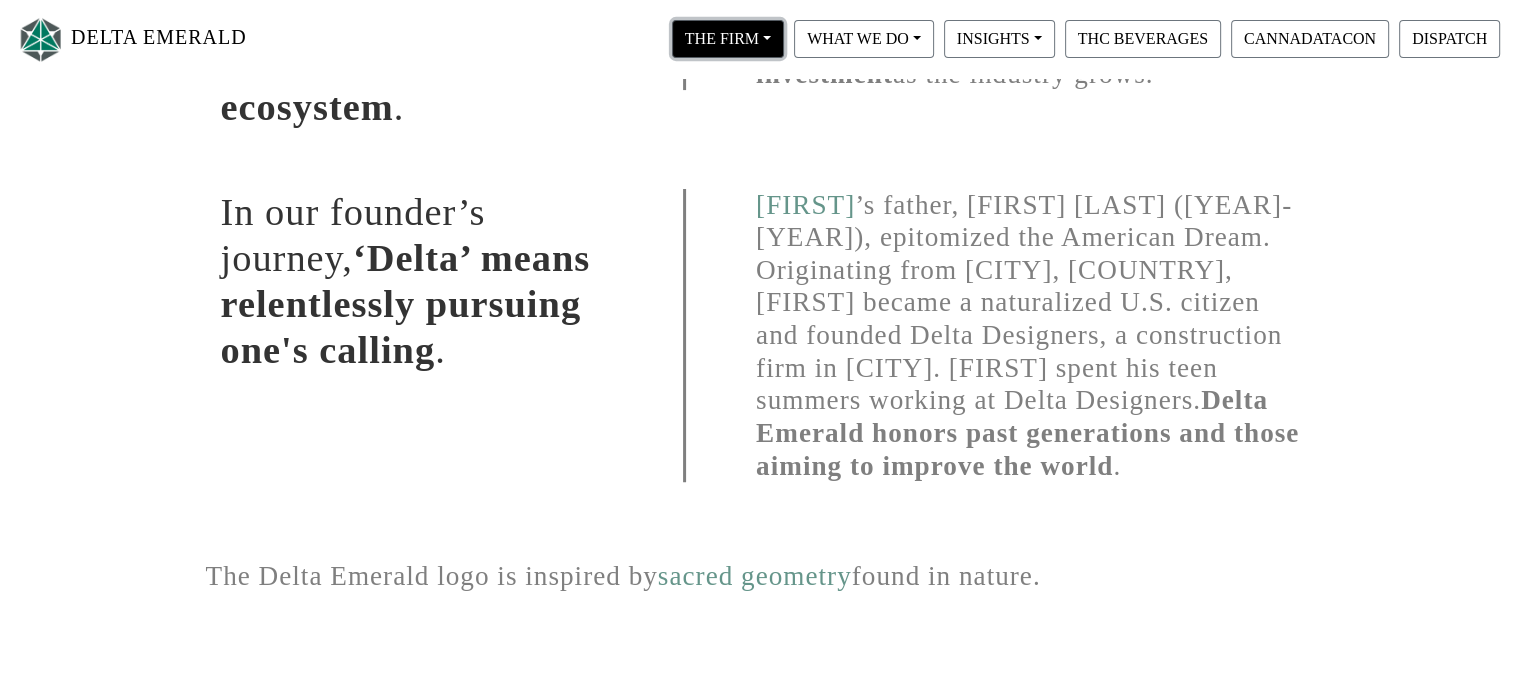 click on "THE FIRM" at bounding box center [728, 39] 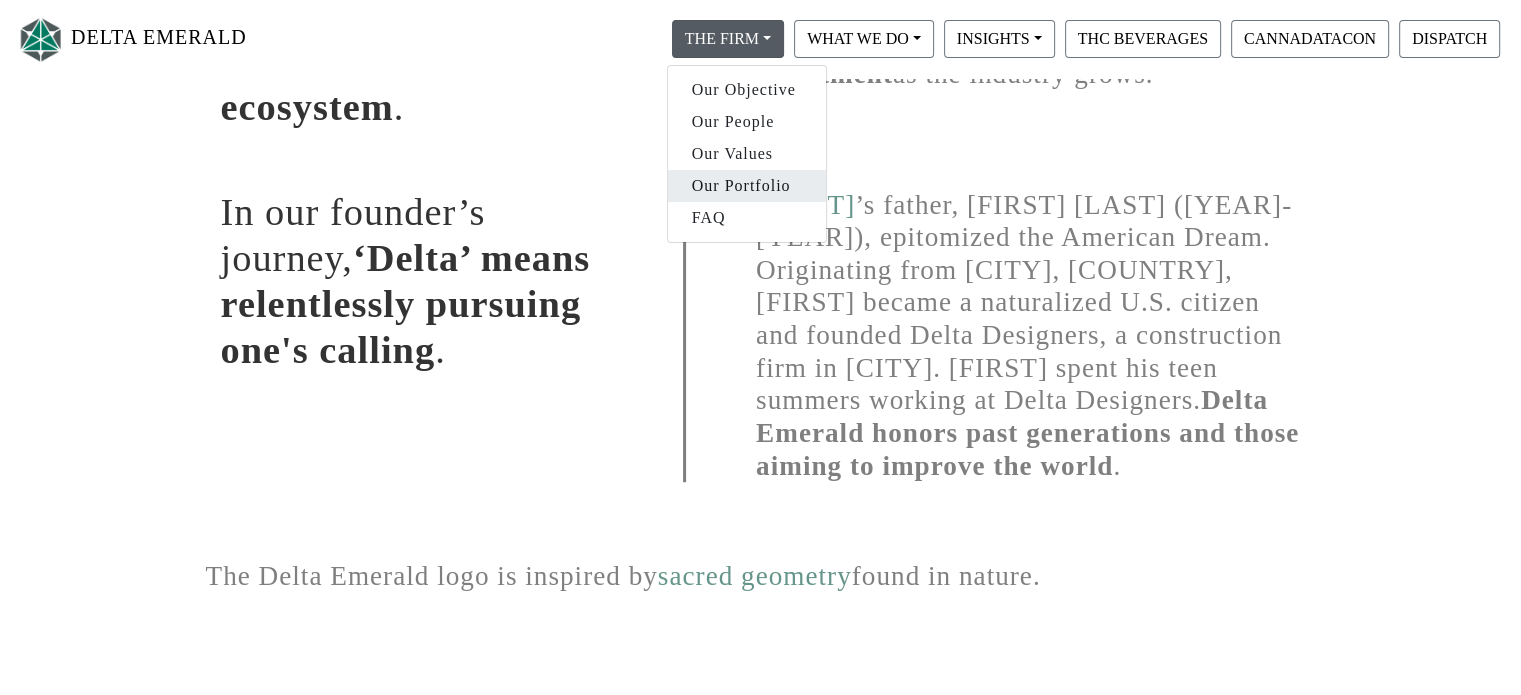 click on "Our Portfolio" at bounding box center (747, 186) 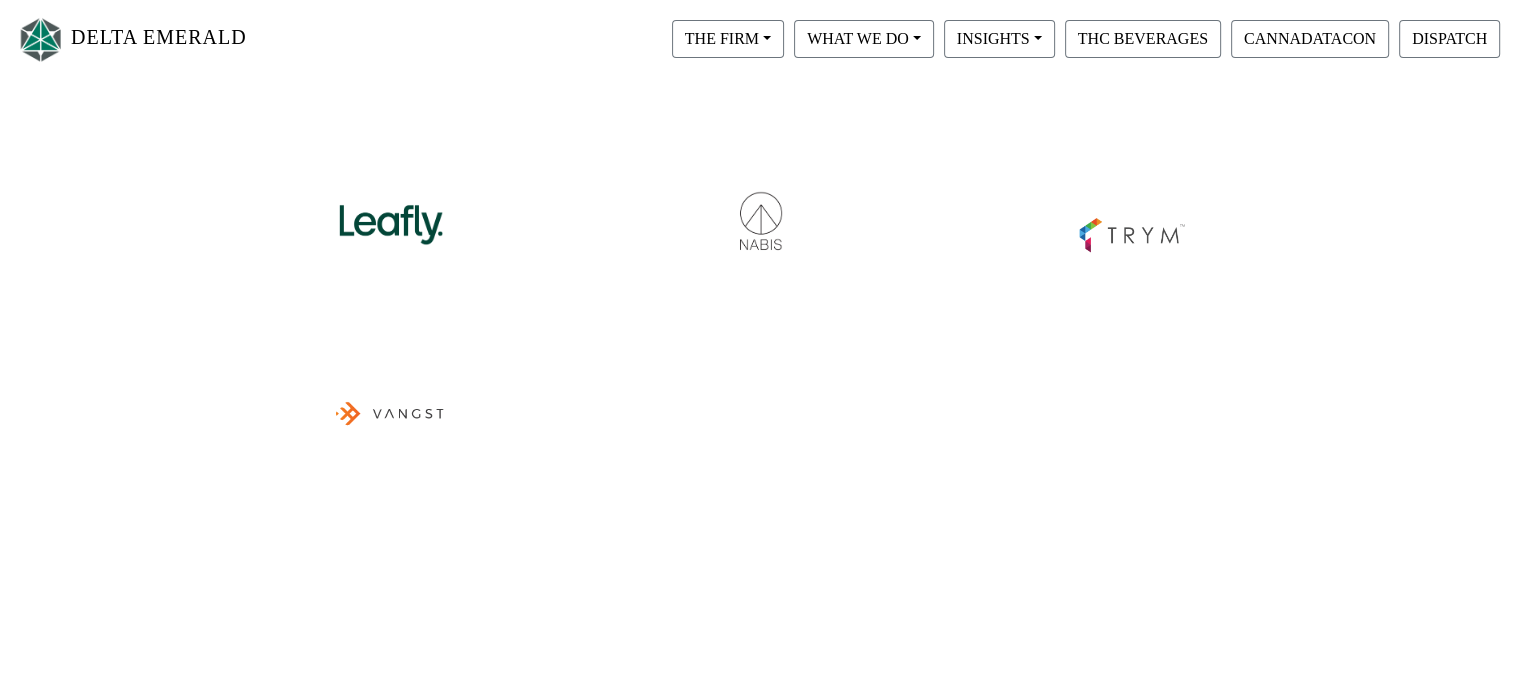 scroll, scrollTop: 760, scrollLeft: 0, axis: vertical 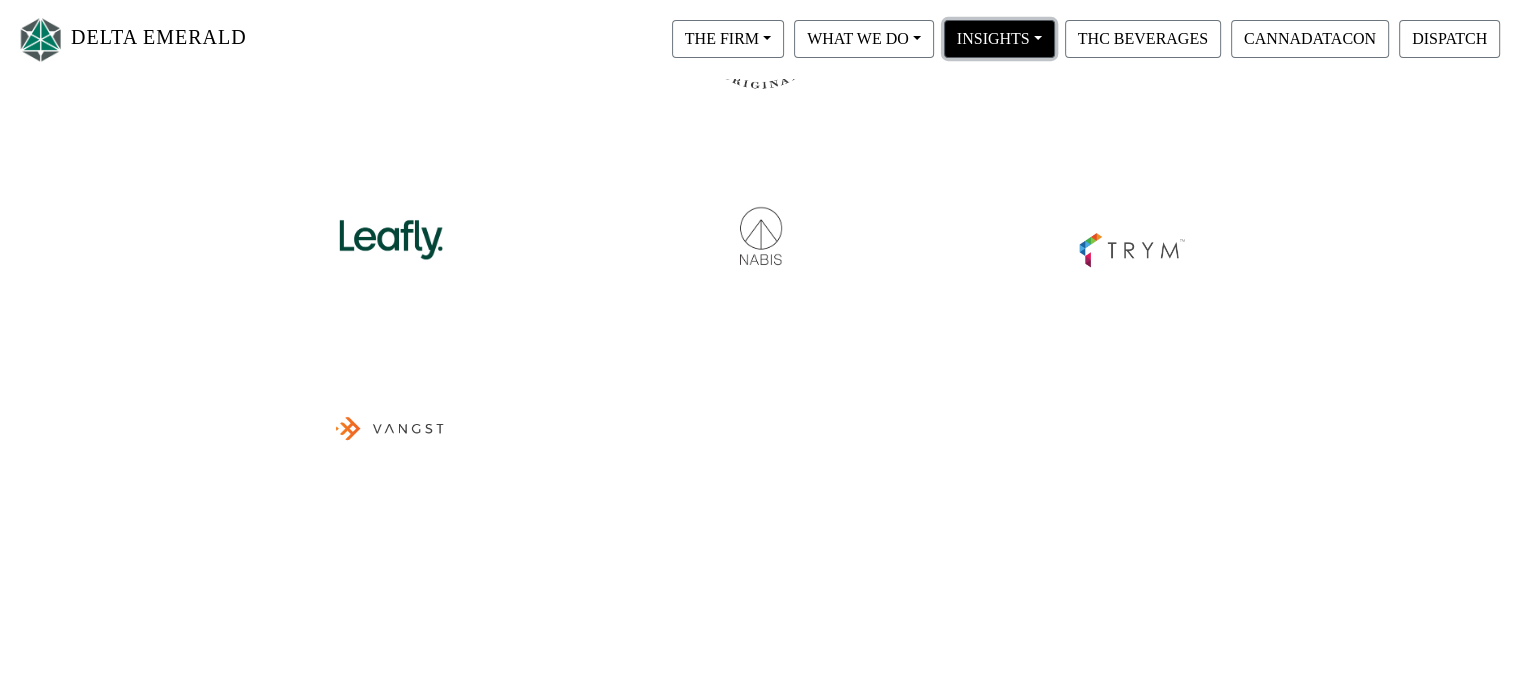 click on "INSIGHTS" at bounding box center [728, 39] 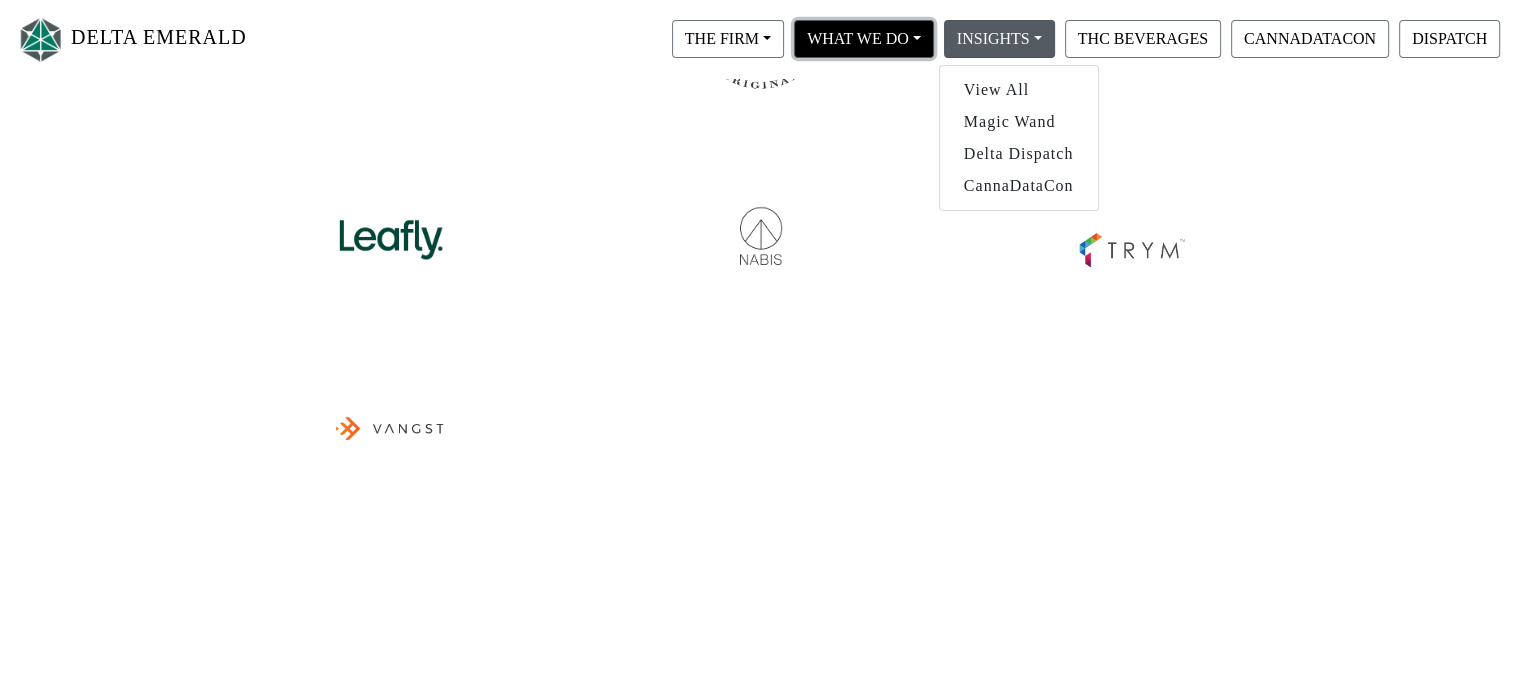 click on "WHAT WE DO" at bounding box center [728, 39] 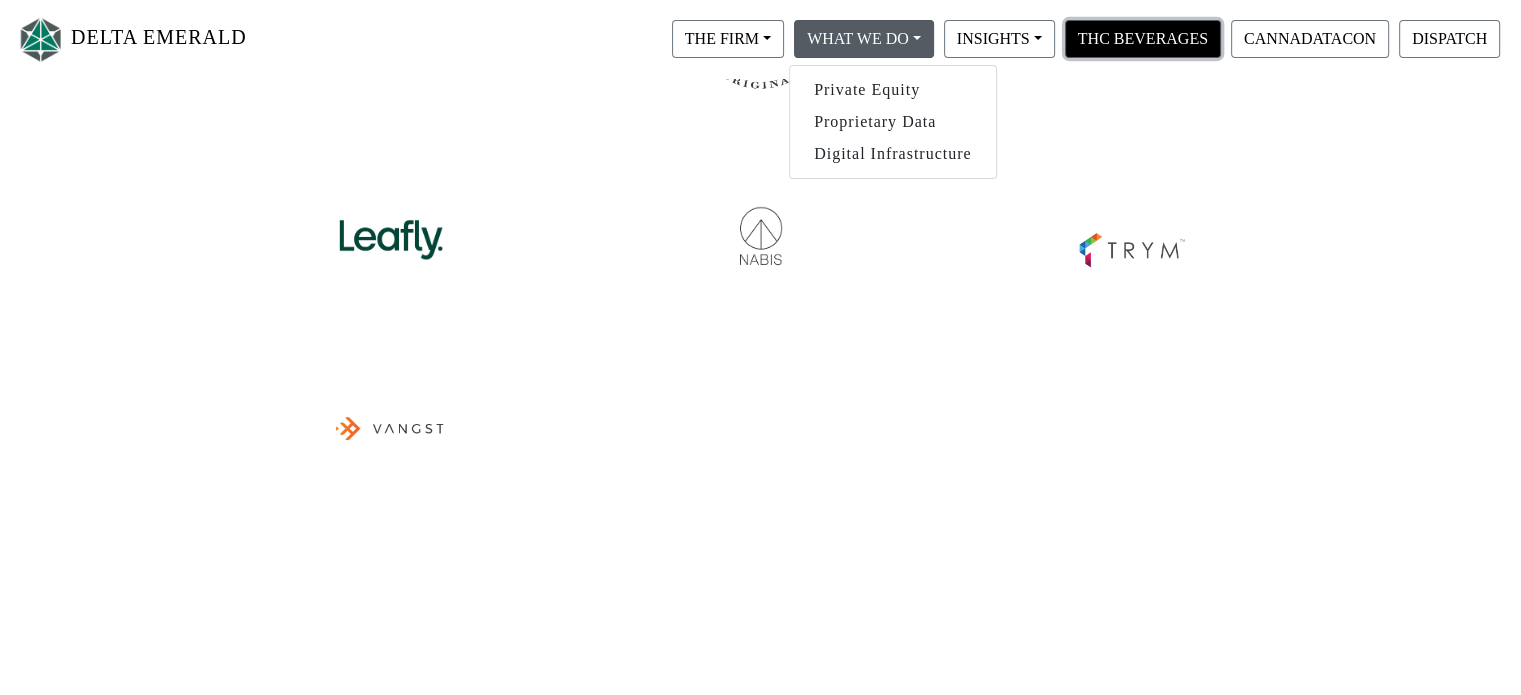 click on "THC BEVERAGES" at bounding box center [1143, 39] 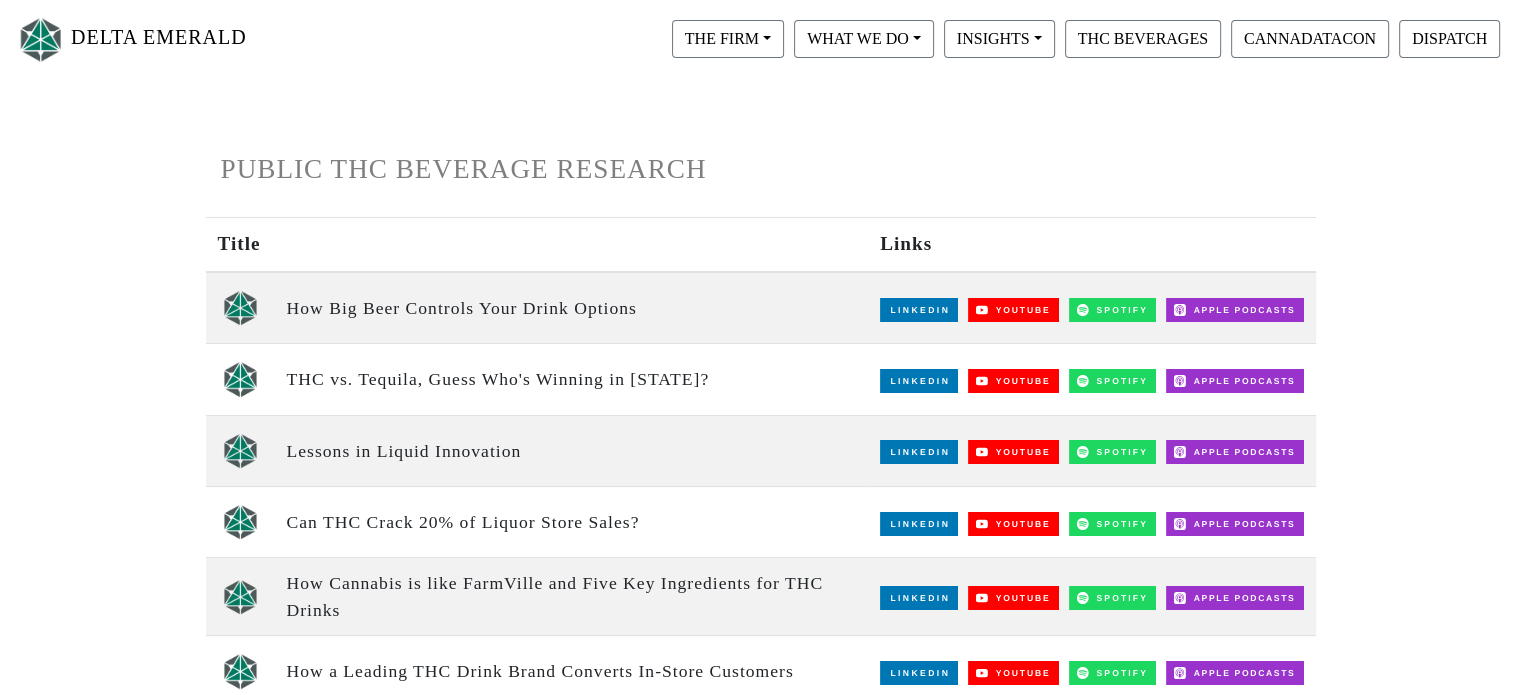scroll, scrollTop: 140, scrollLeft: 0, axis: vertical 